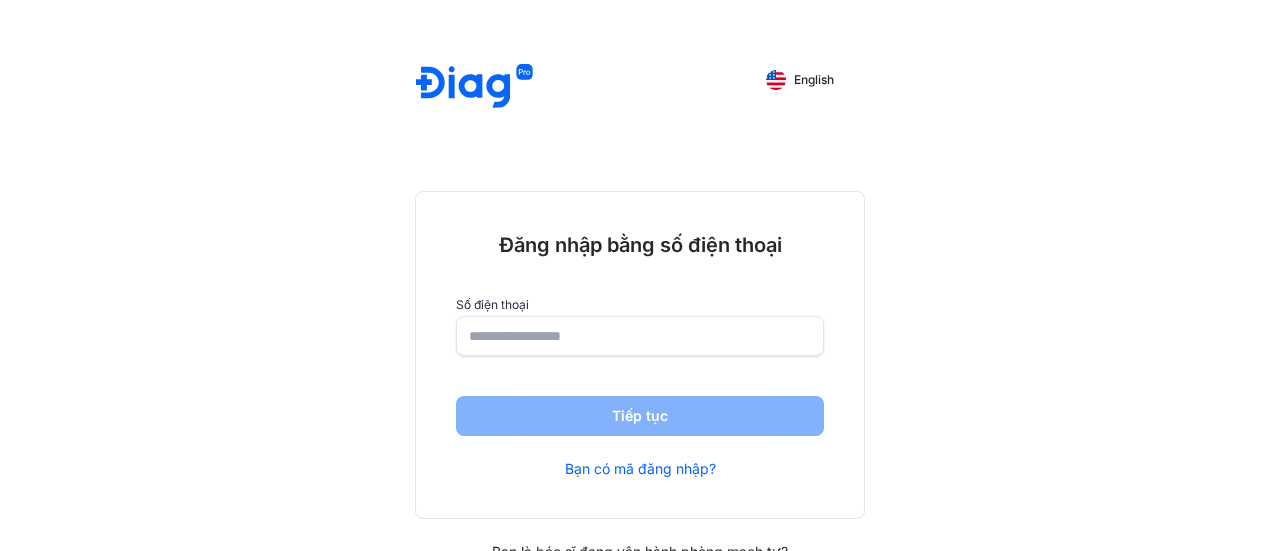 scroll, scrollTop: 0, scrollLeft: 0, axis: both 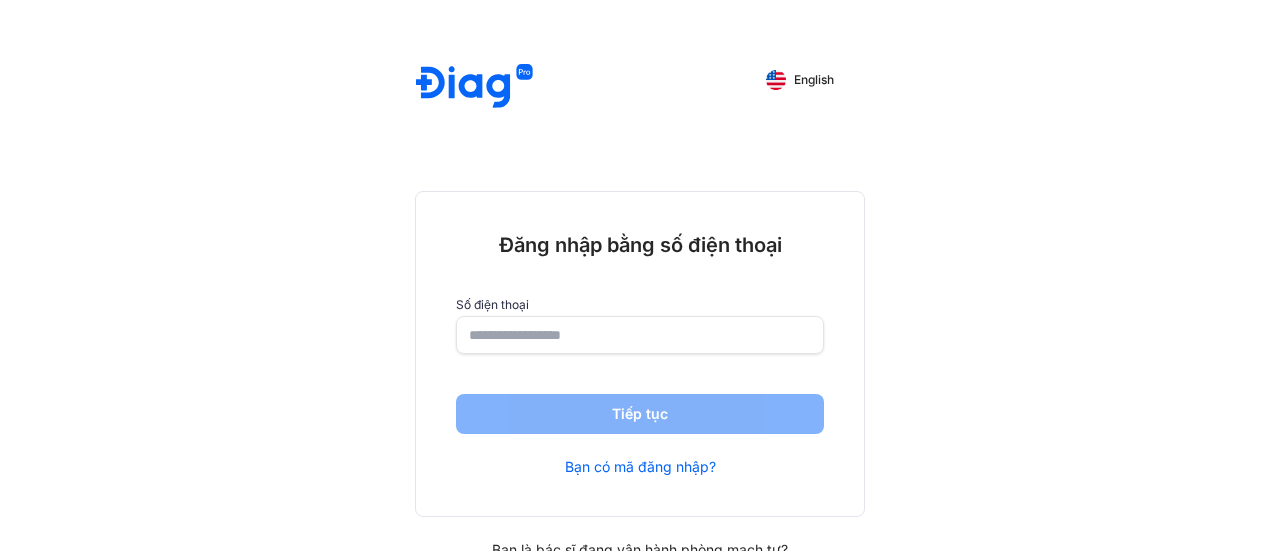 click 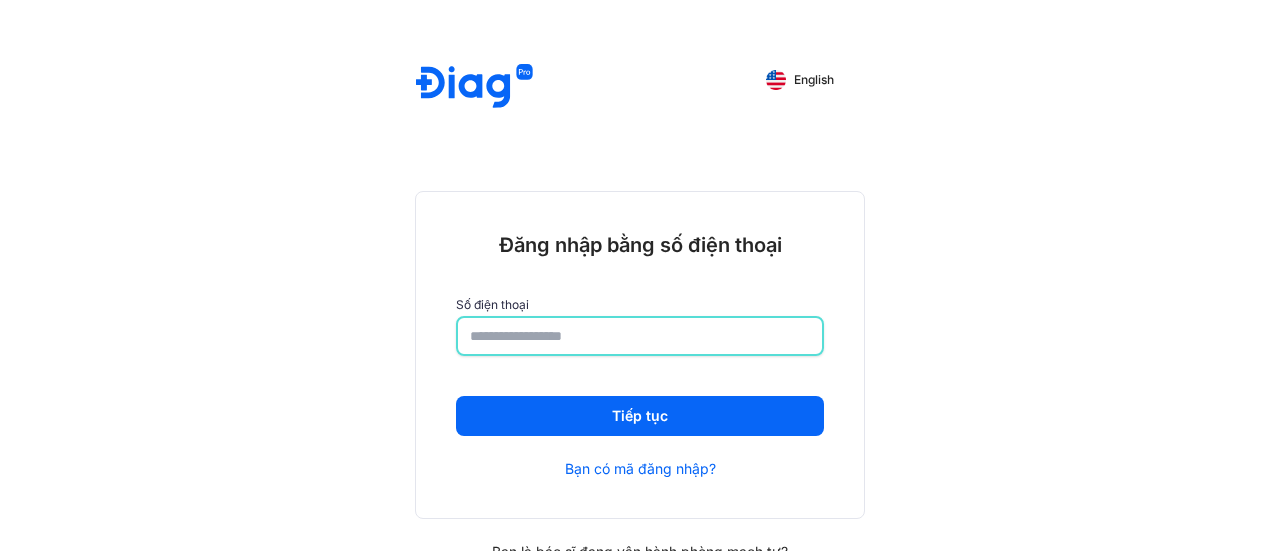type on "**********" 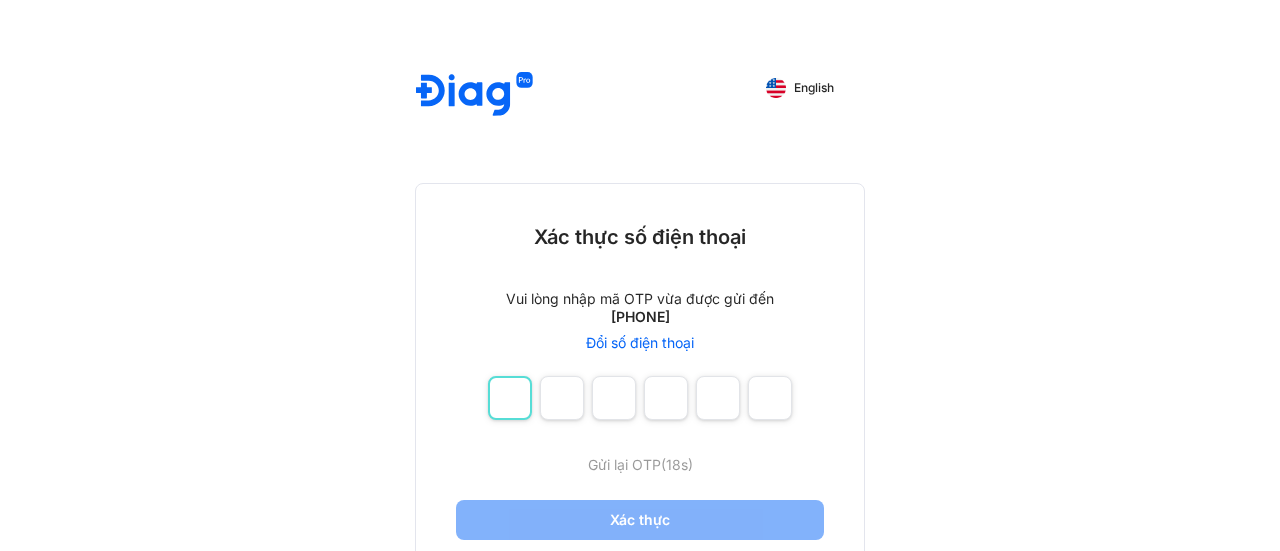 click at bounding box center (510, 398) 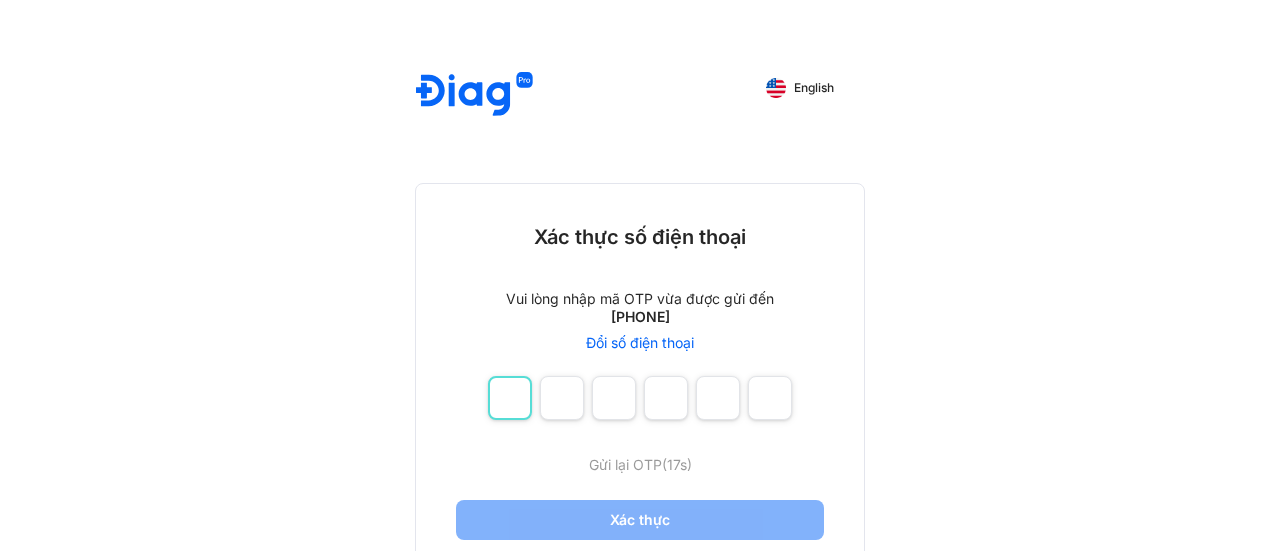 type on "*" 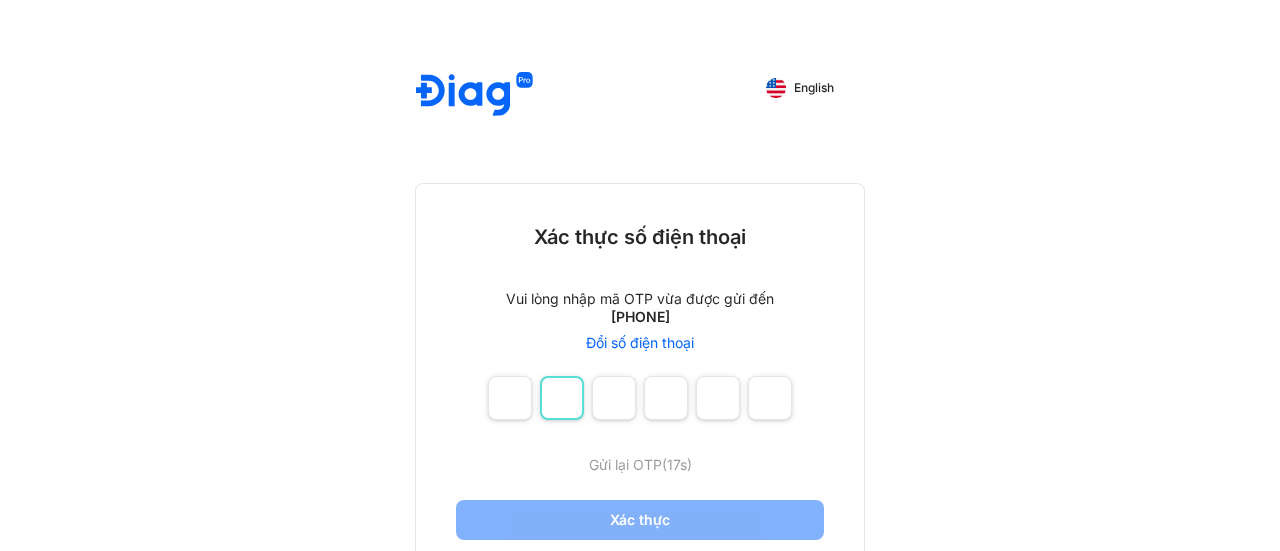 type on "*" 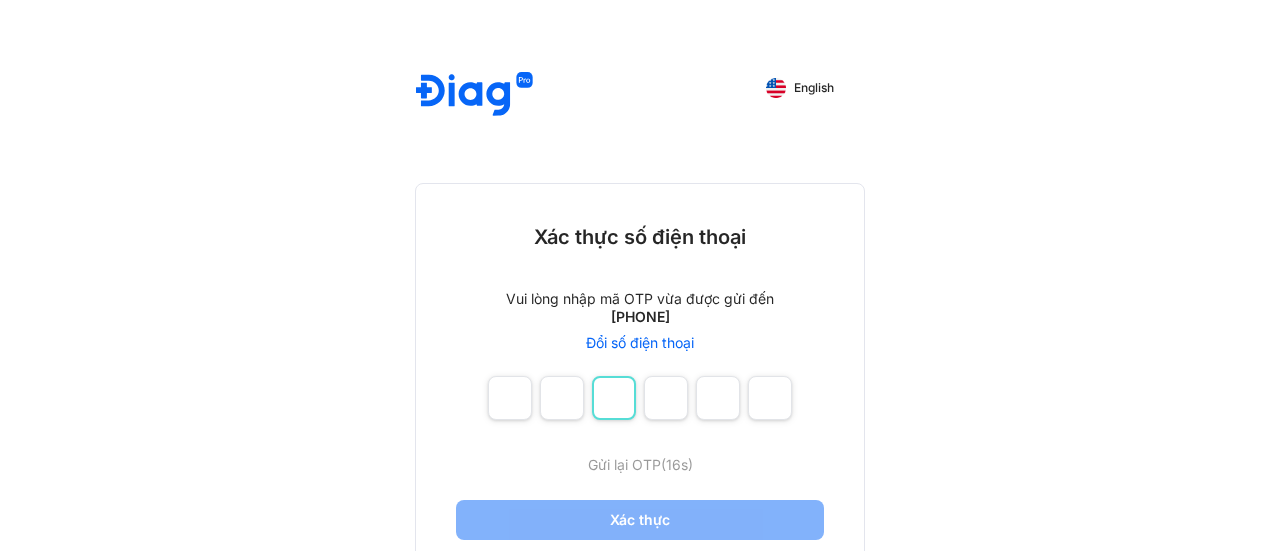 type on "*" 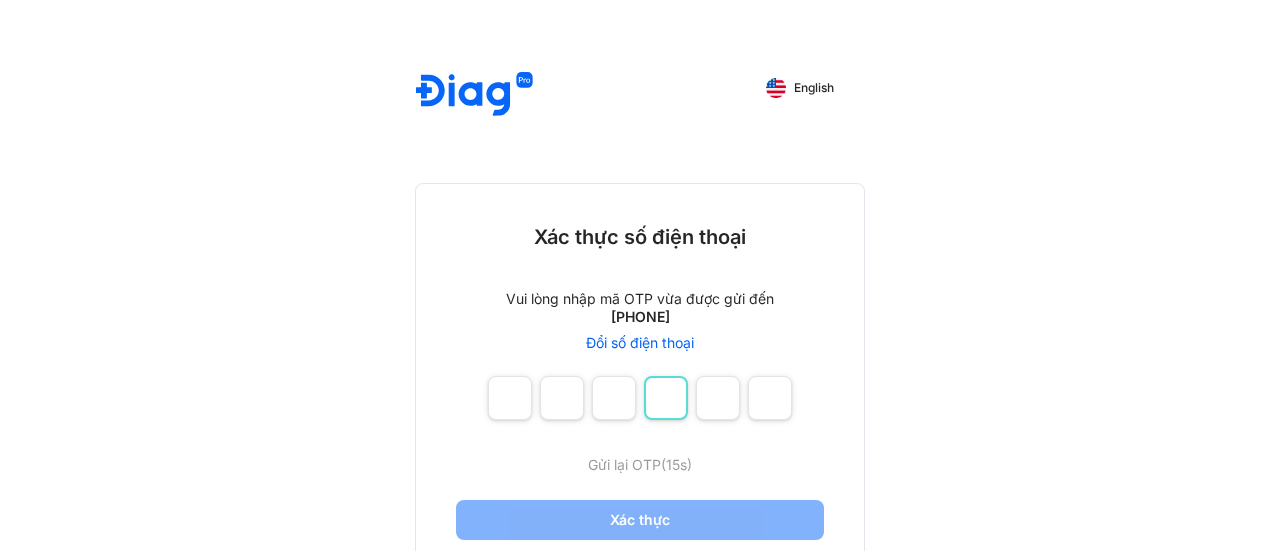 type on "*" 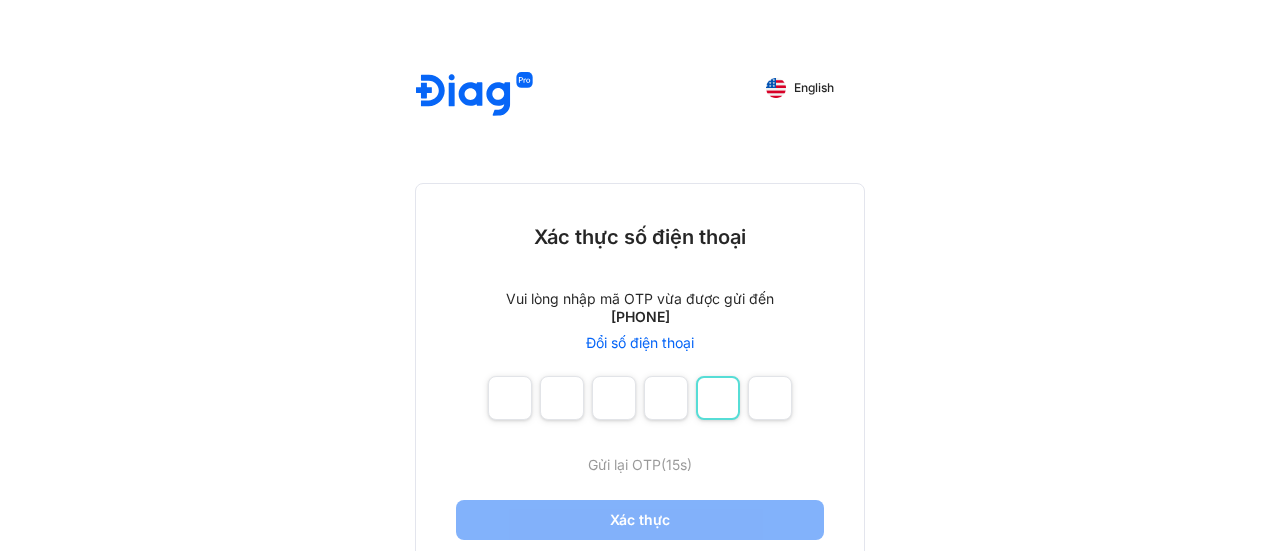 type on "*" 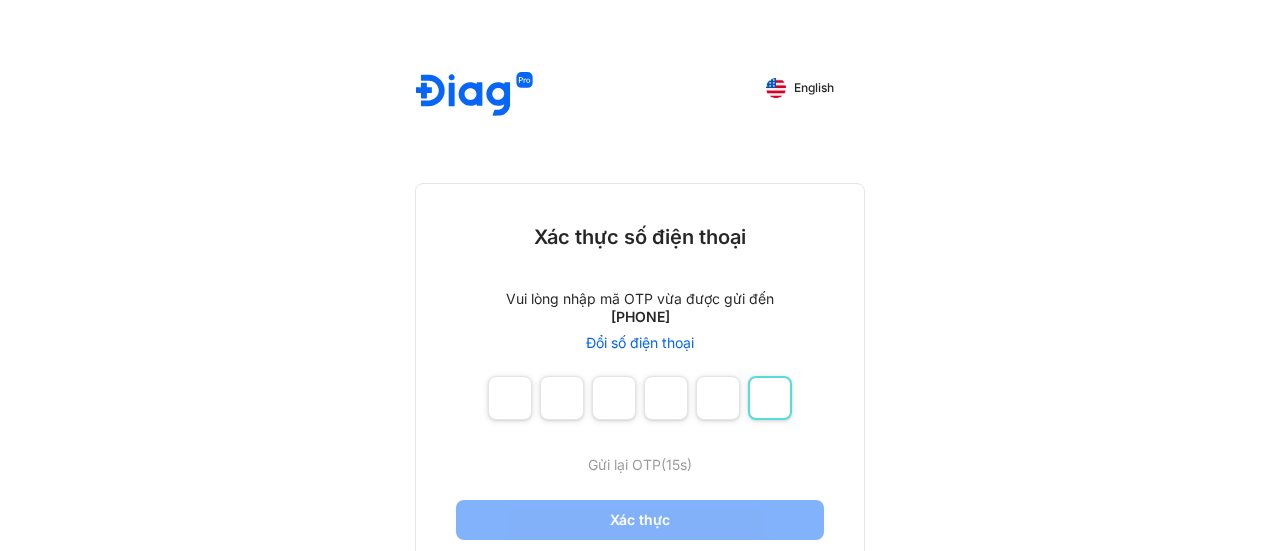 type on "*" 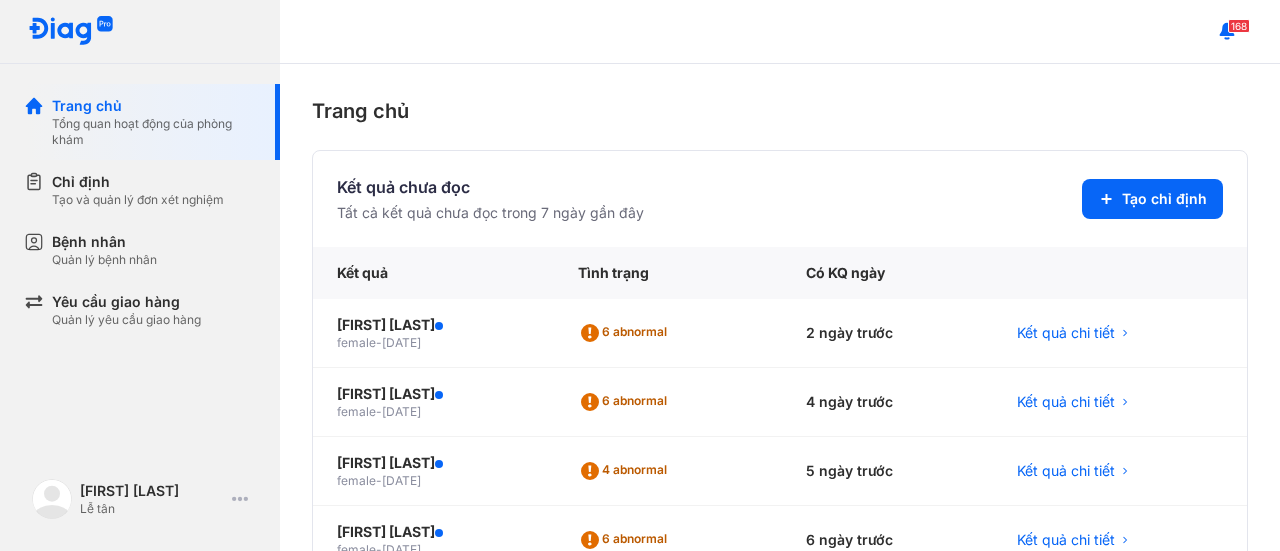 click on "Kết quả chưa đọc" at bounding box center [490, 187] 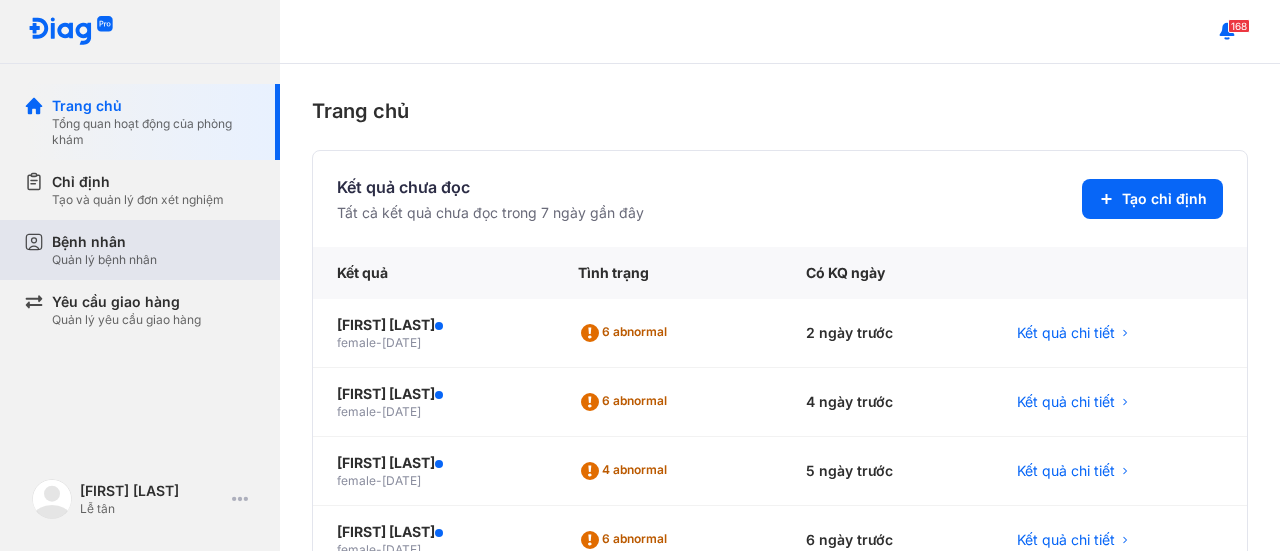 click on "Bệnh nhân" at bounding box center (104, 242) 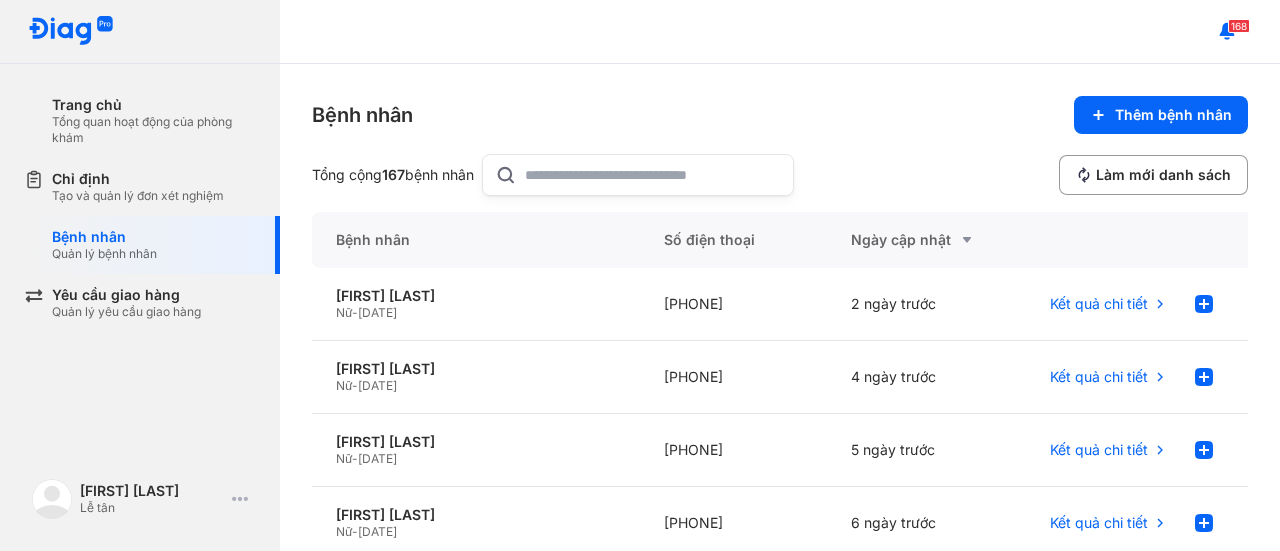 click 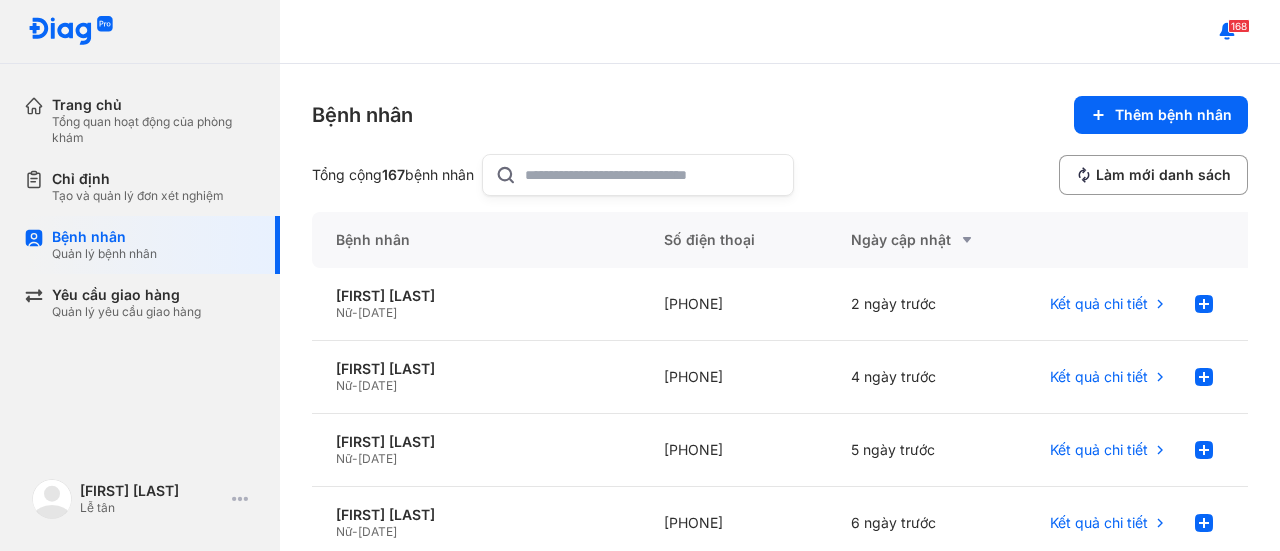paste on "**********" 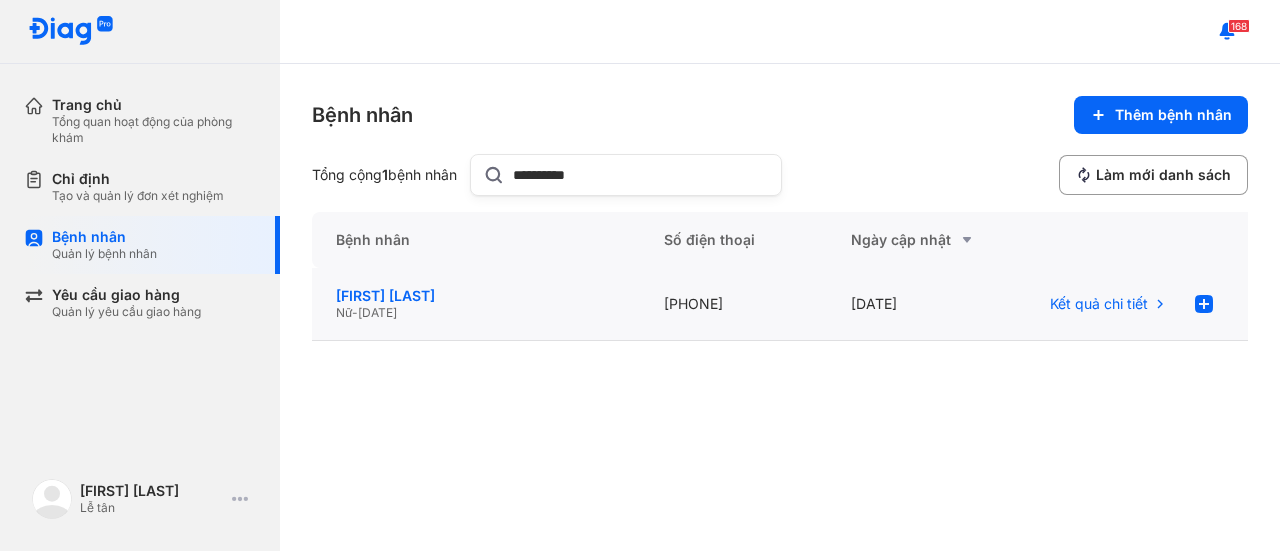 type on "**********" 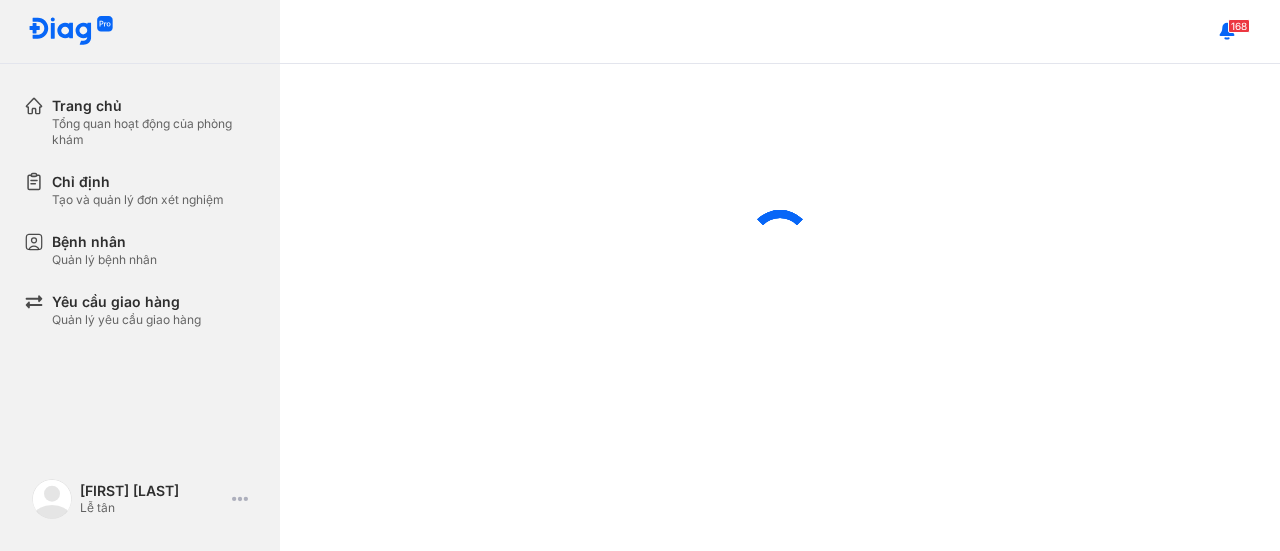 scroll, scrollTop: 0, scrollLeft: 0, axis: both 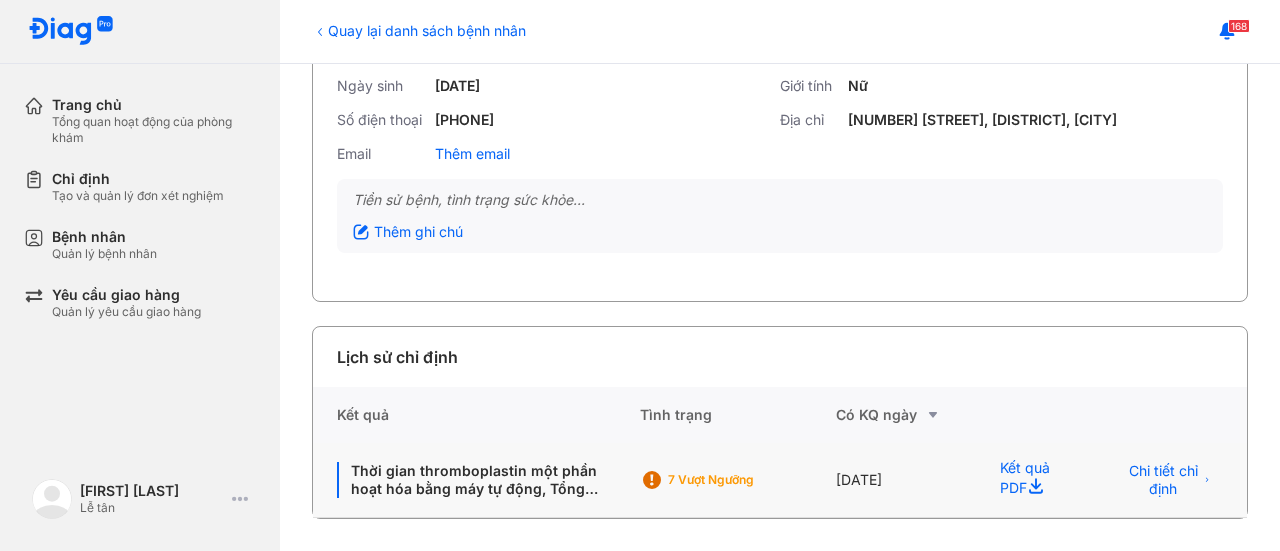 click on "Kết quả PDF" 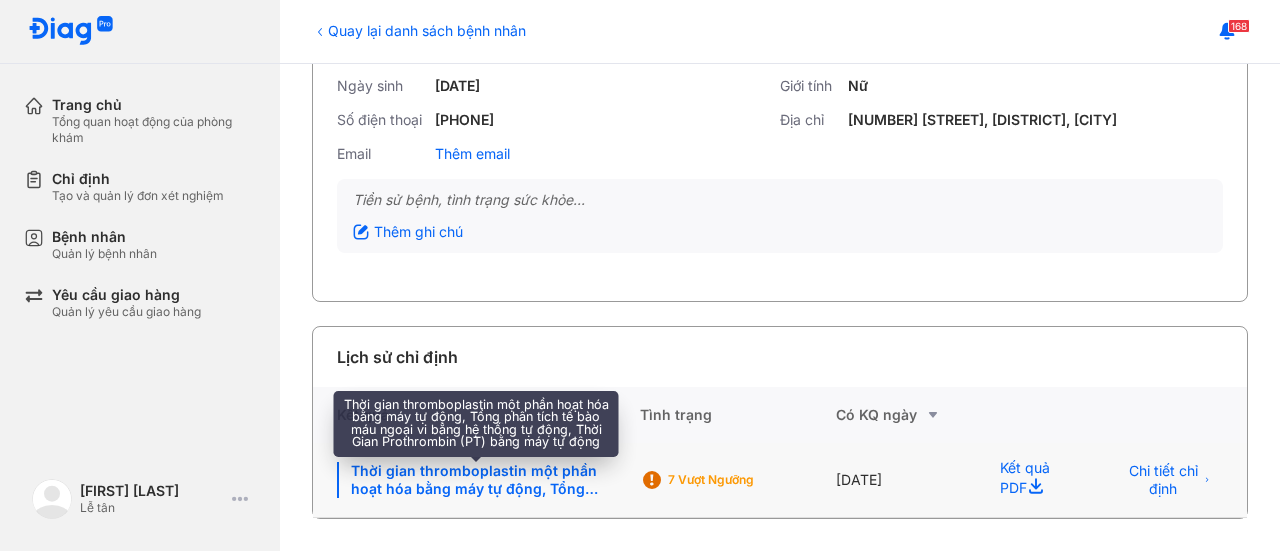 click on "Thời gian thromboplastin một phần hoạt hóa bằng máy tự động, Tổng phân tích tế bào máu ngoại vi bằng hệ thống tự động, Thời Gian Prothrombin (PT) bằng máy tự động" 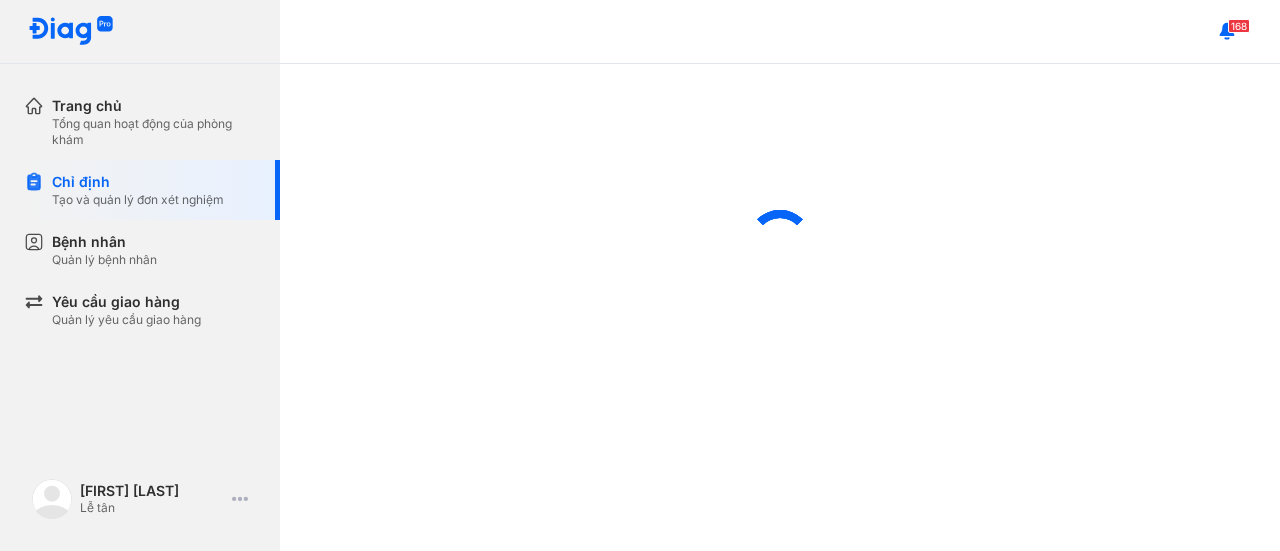 scroll, scrollTop: 0, scrollLeft: 0, axis: both 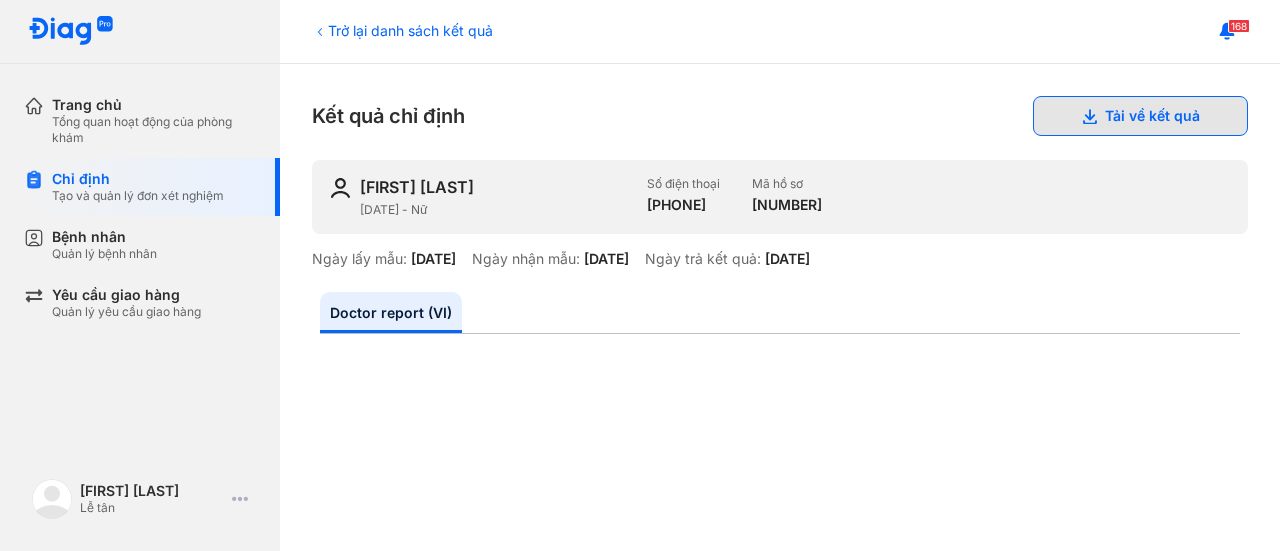 click on "Tải về kết quả" at bounding box center (1140, 116) 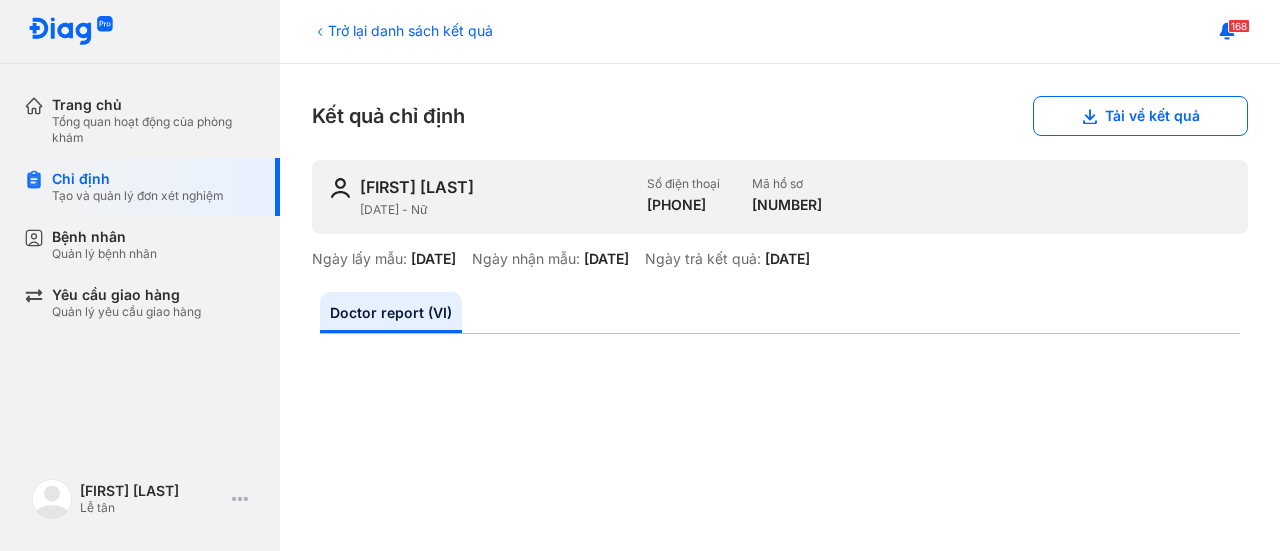 drag, startPoint x: 0, startPoint y: 406, endPoint x: 20, endPoint y: 389, distance: 26.24881 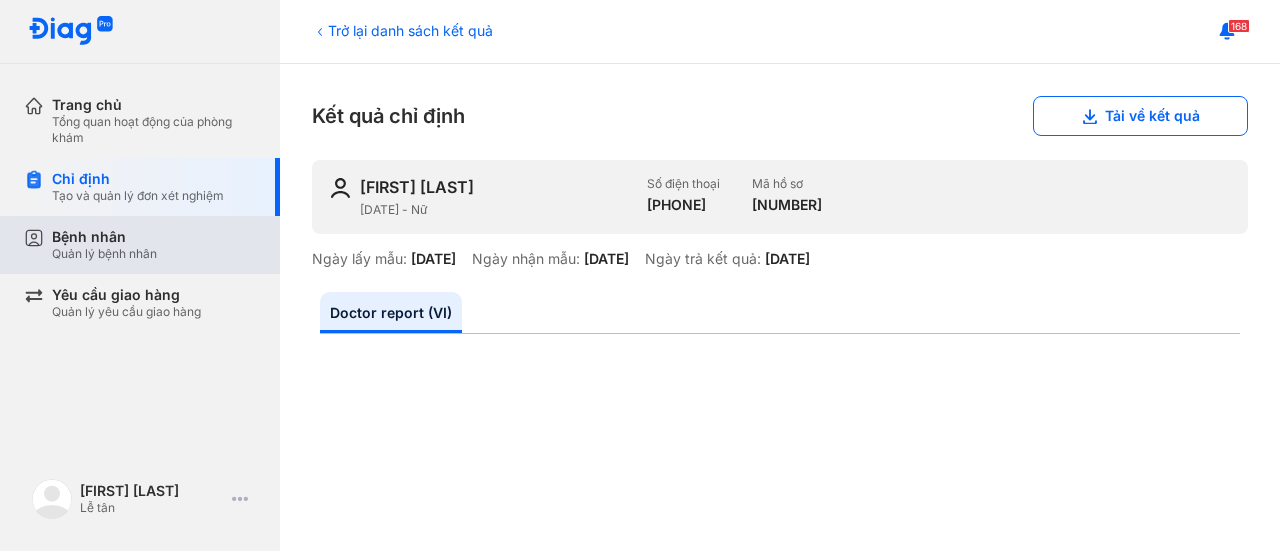 click on "Quản lý bệnh nhân" at bounding box center (104, 254) 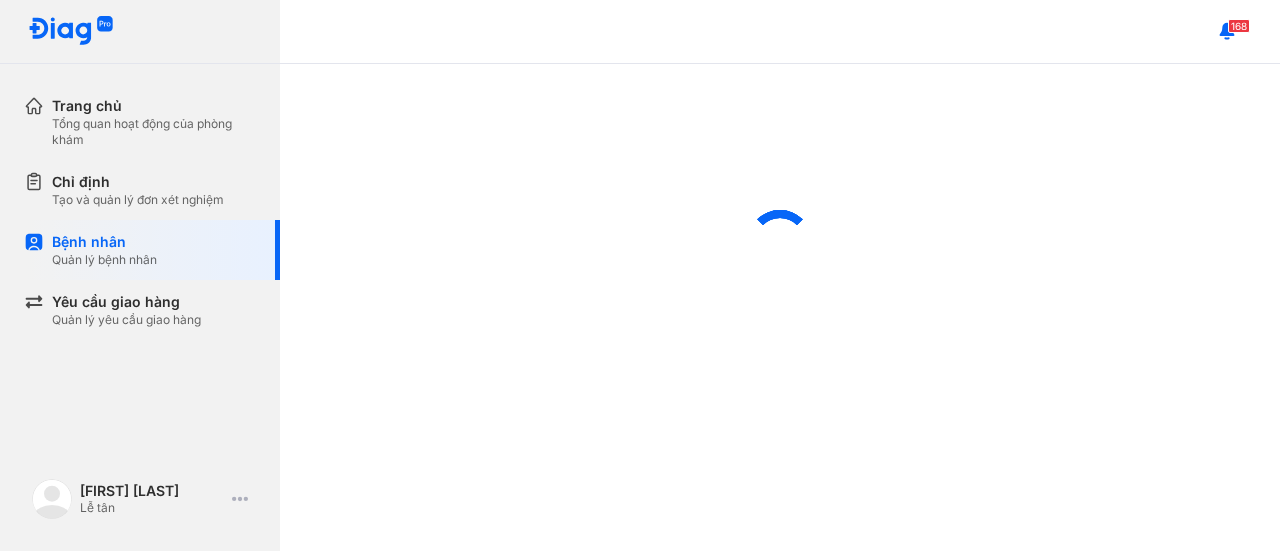 scroll, scrollTop: 0, scrollLeft: 0, axis: both 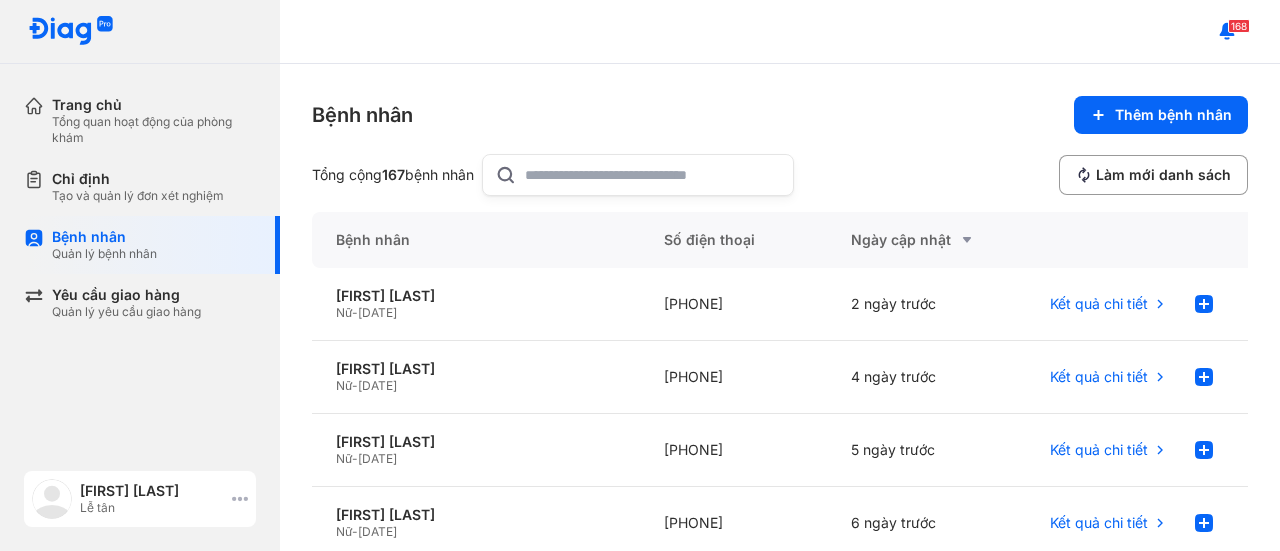 click on "[FIRST] [LAST]" at bounding box center (152, 491) 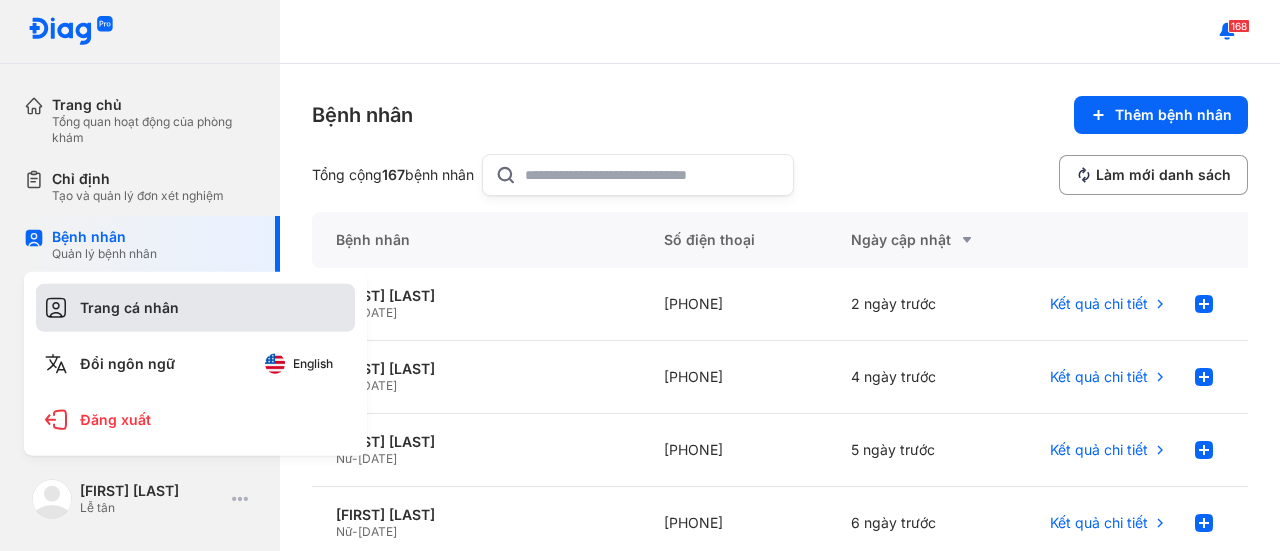 click on "Trang cá nhân" at bounding box center (195, 308) 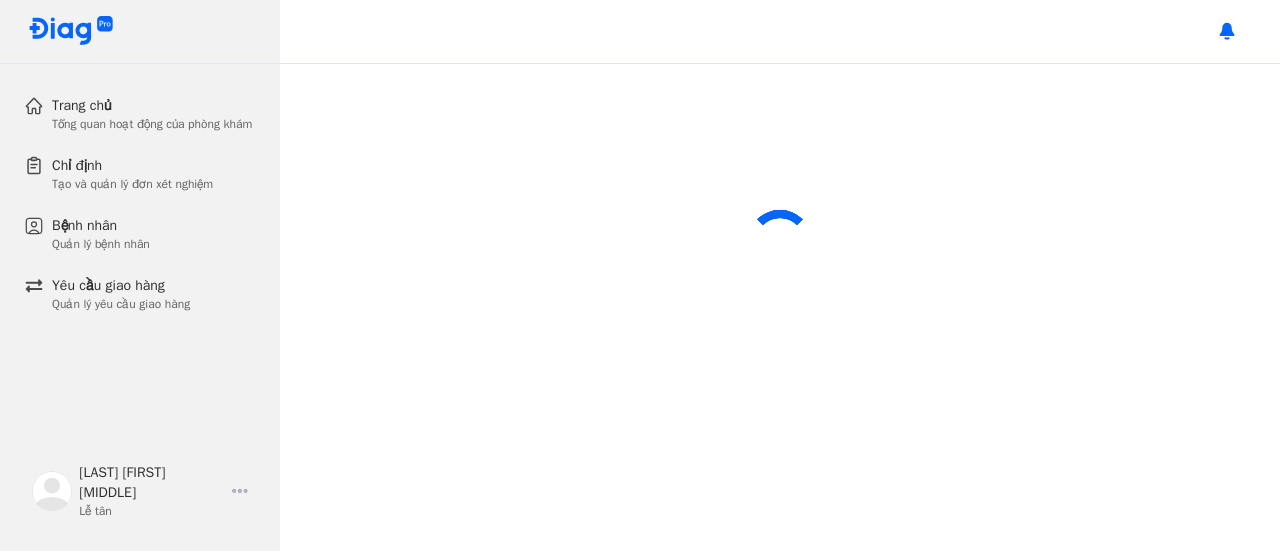 scroll, scrollTop: 0, scrollLeft: 0, axis: both 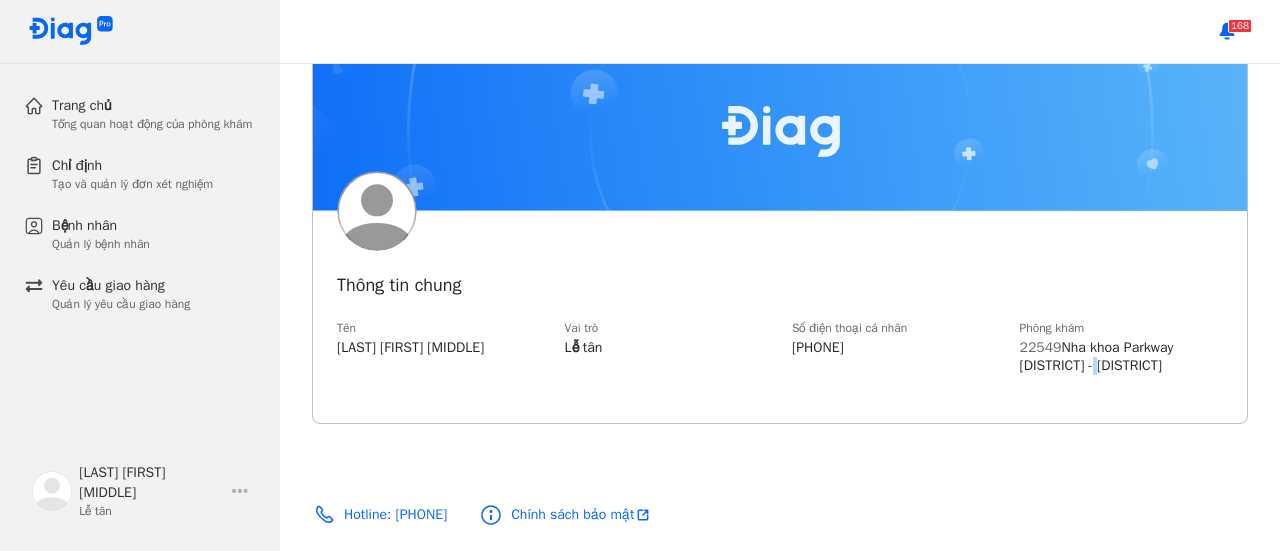 click on "22549 Nha khoa Parkway [DISTRICT] - [DISTRICT]" at bounding box center (1122, 357) 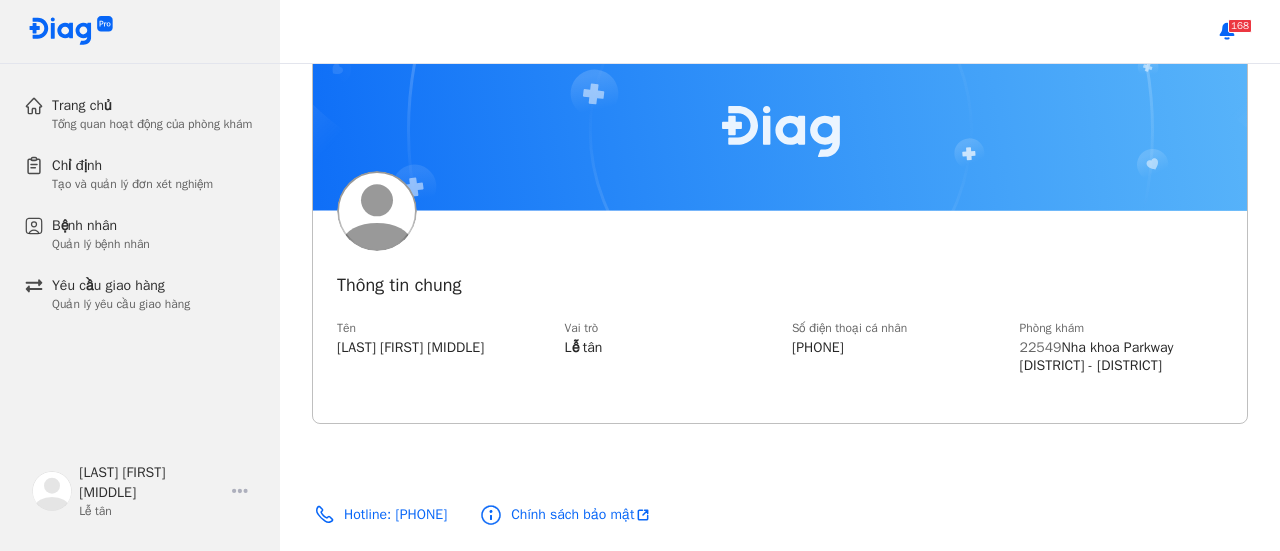 click on "22549" at bounding box center (1041, 347) 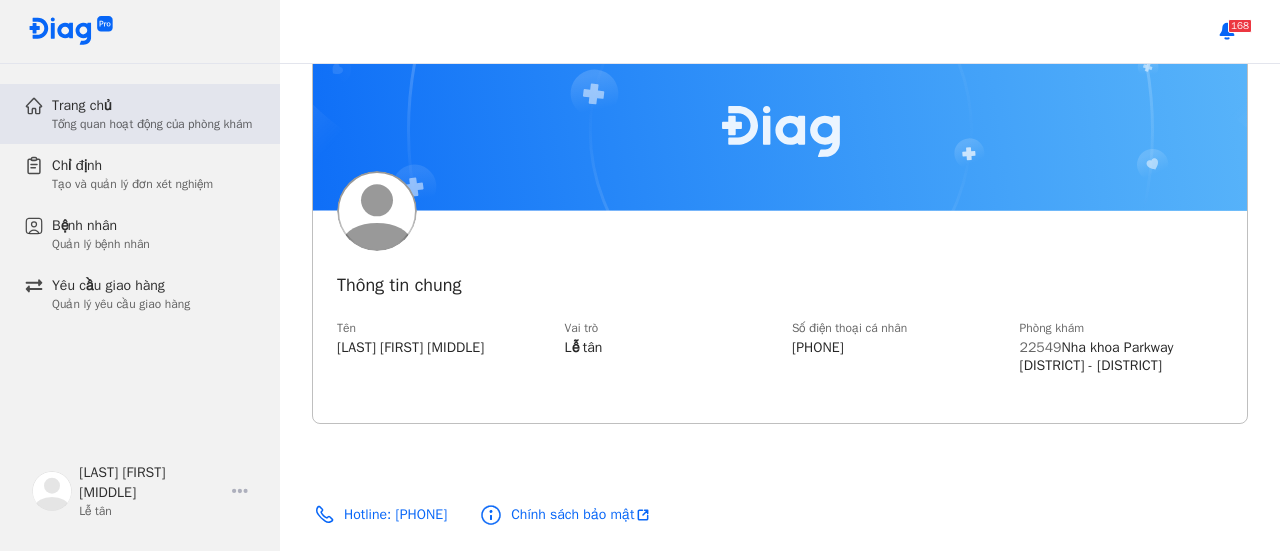 click on "Trang chủ" at bounding box center (152, 106) 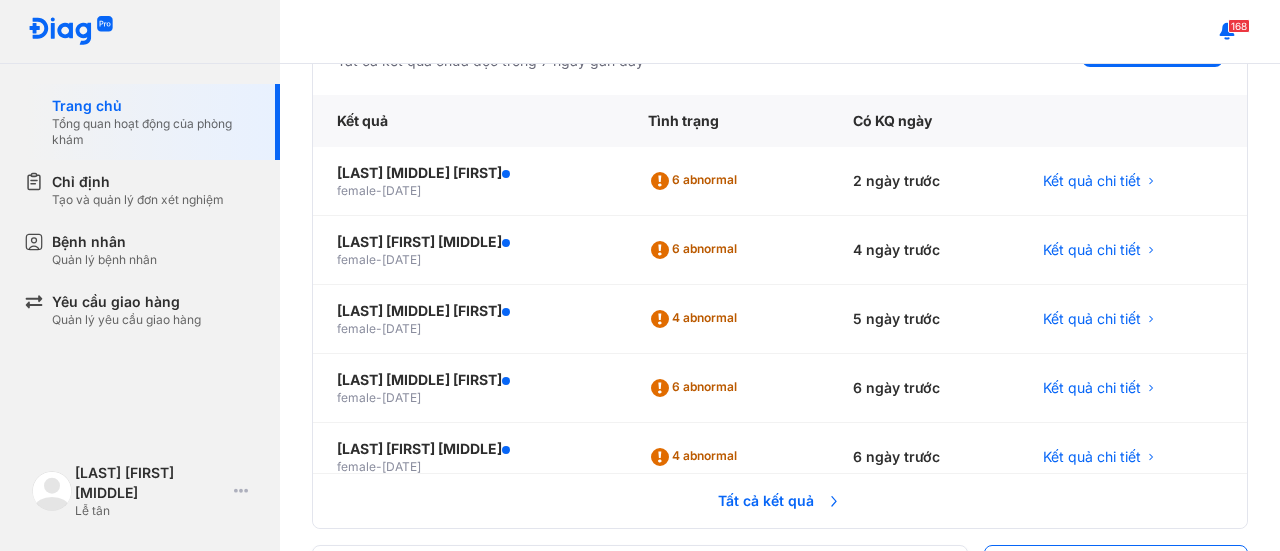 scroll, scrollTop: 426, scrollLeft: 0, axis: vertical 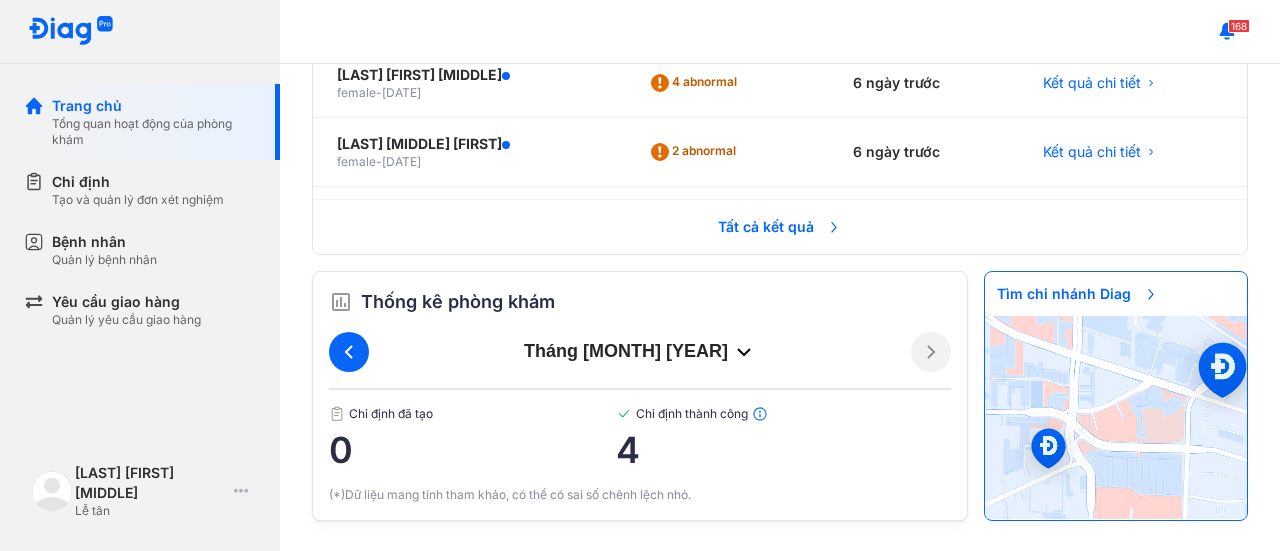 click 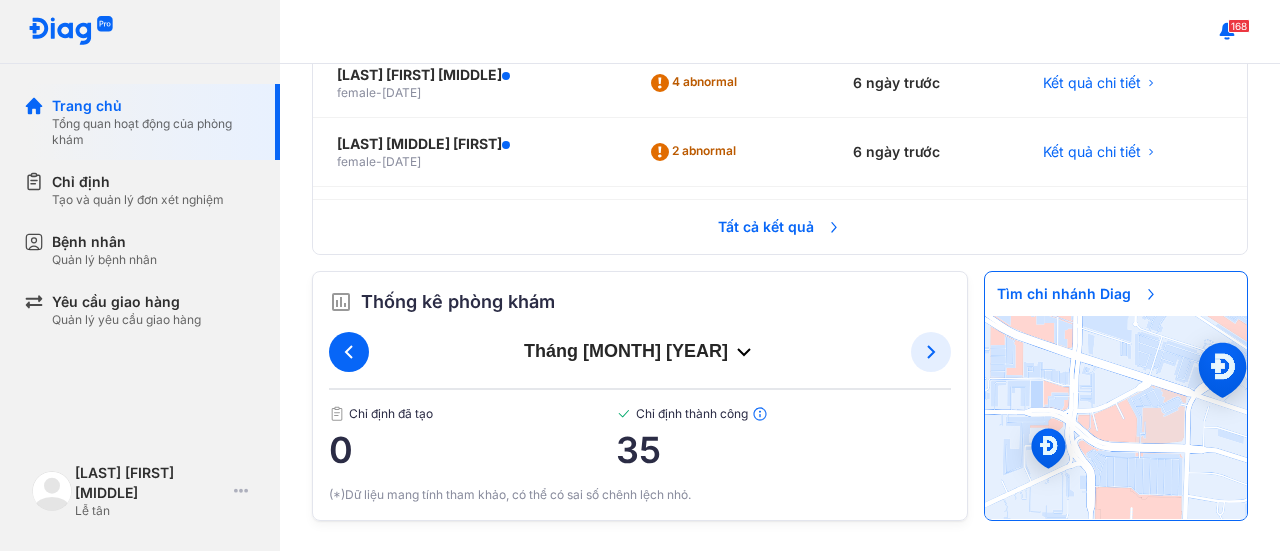 click 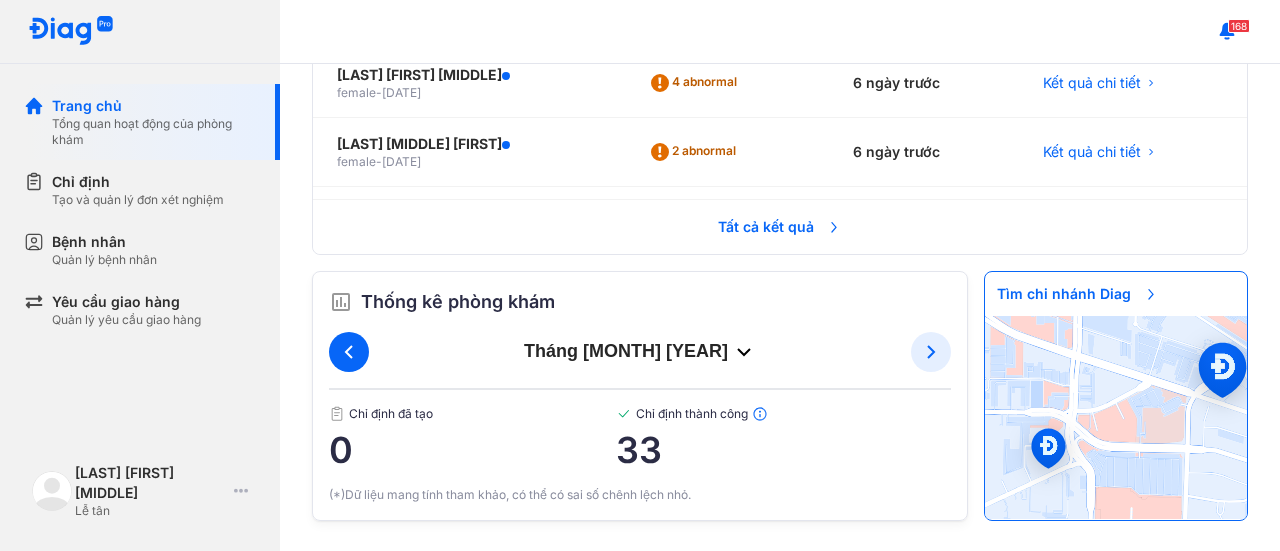 click 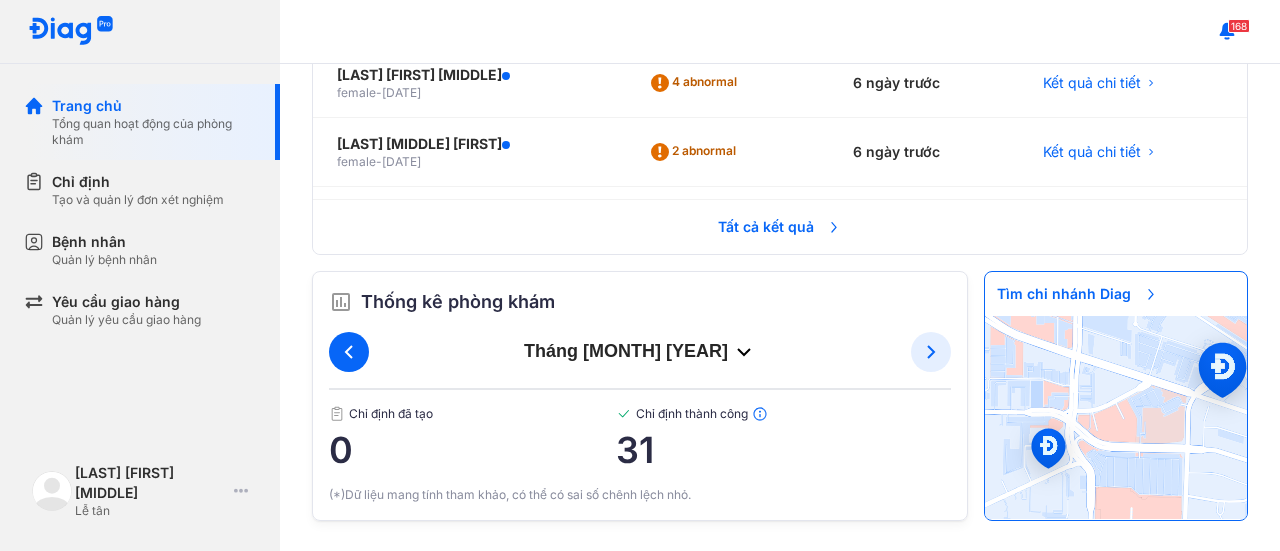 click 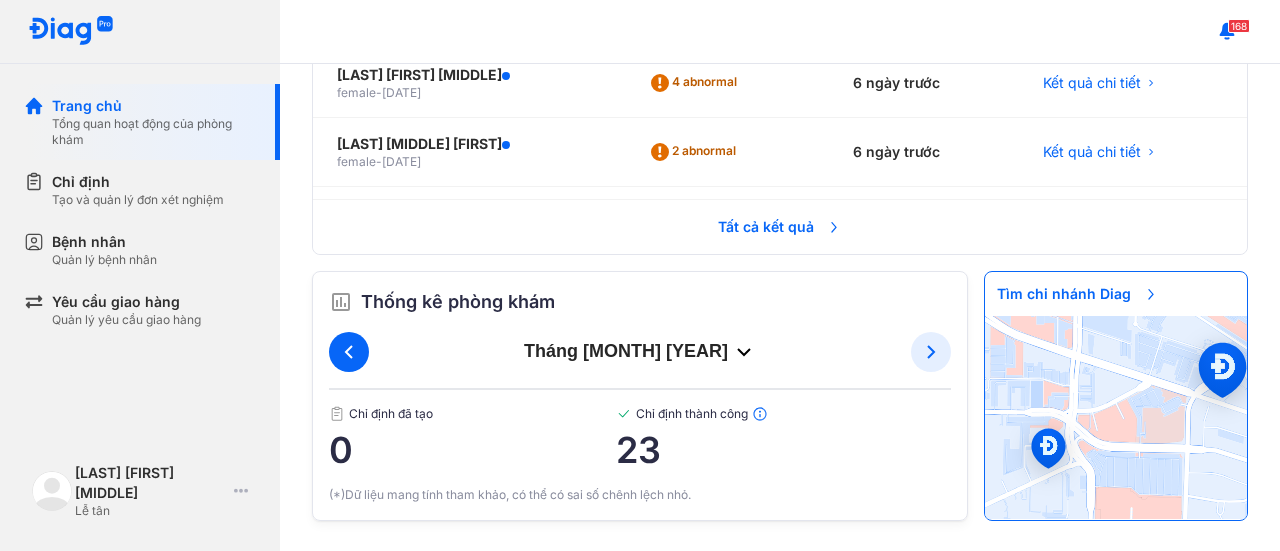 click 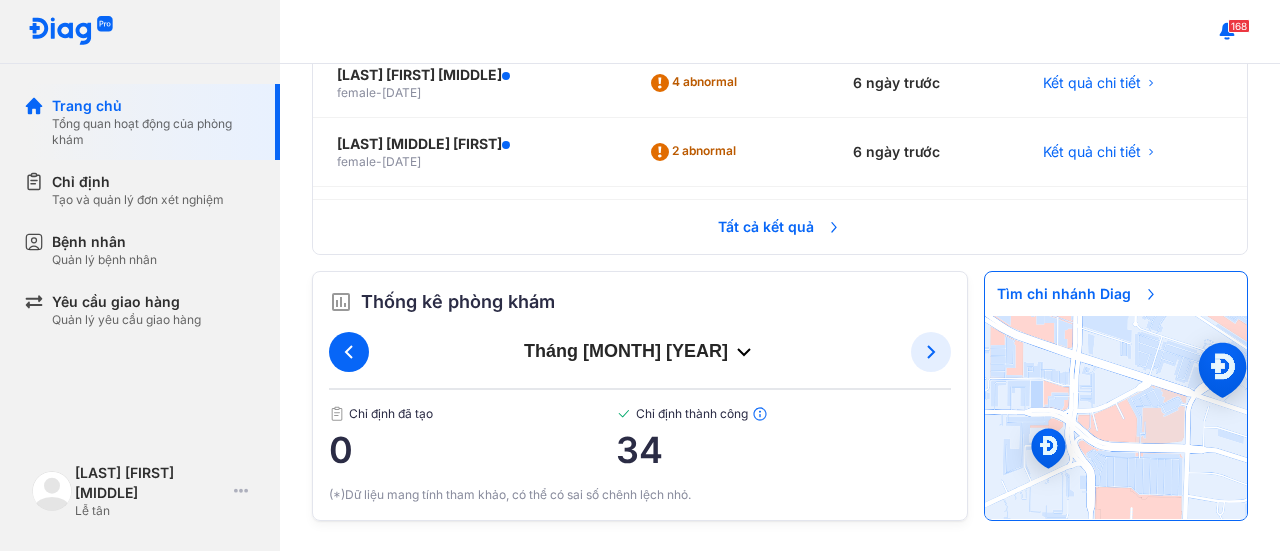 click 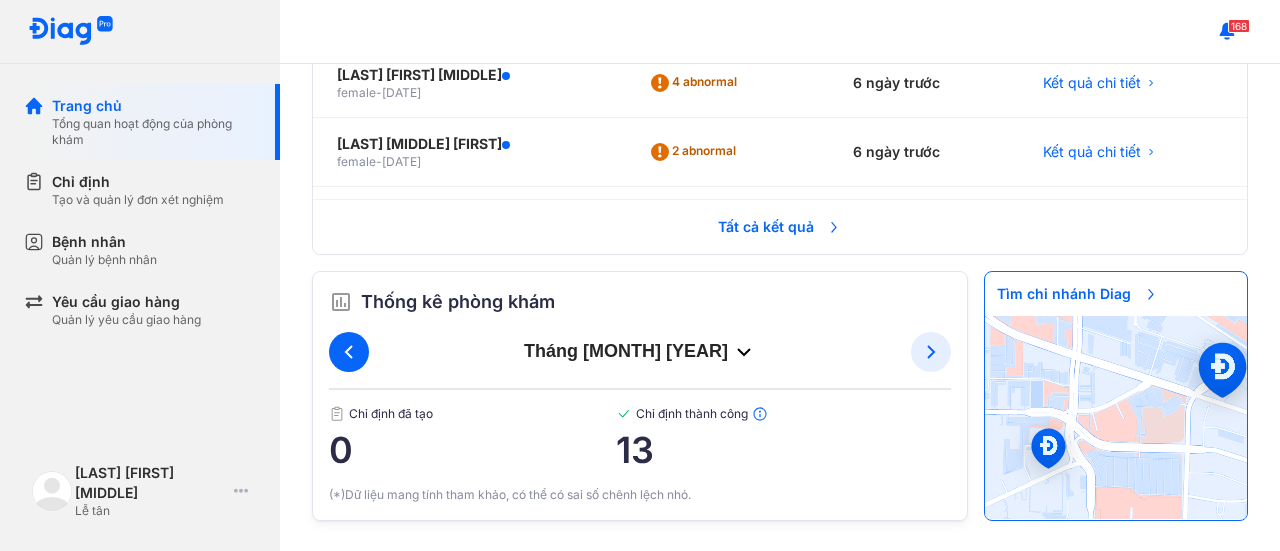 click at bounding box center [349, 352] 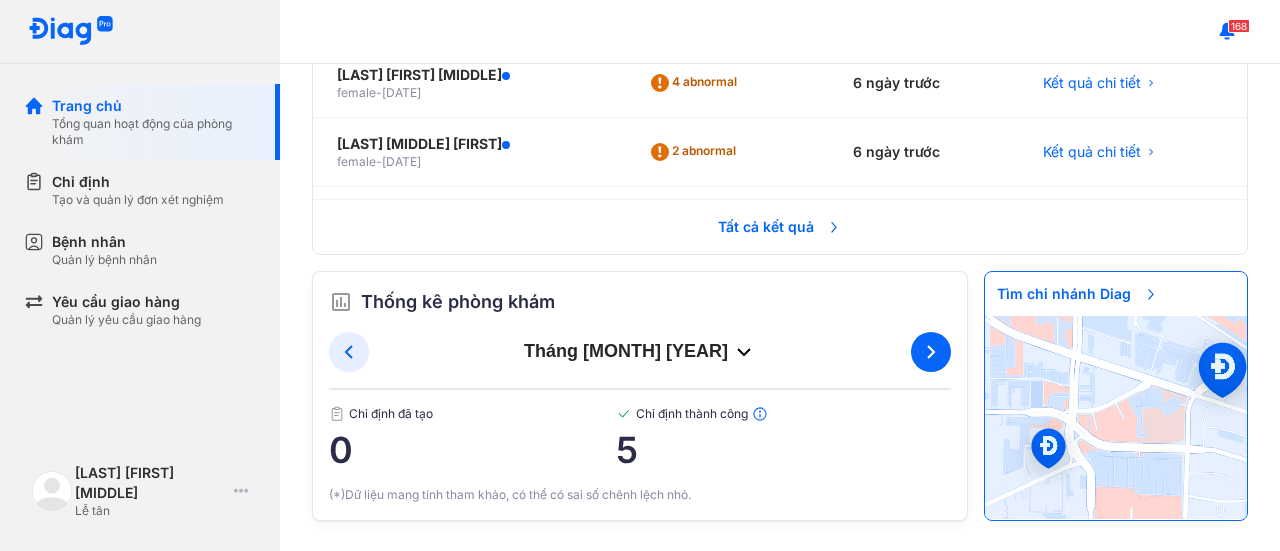 click at bounding box center [931, 352] 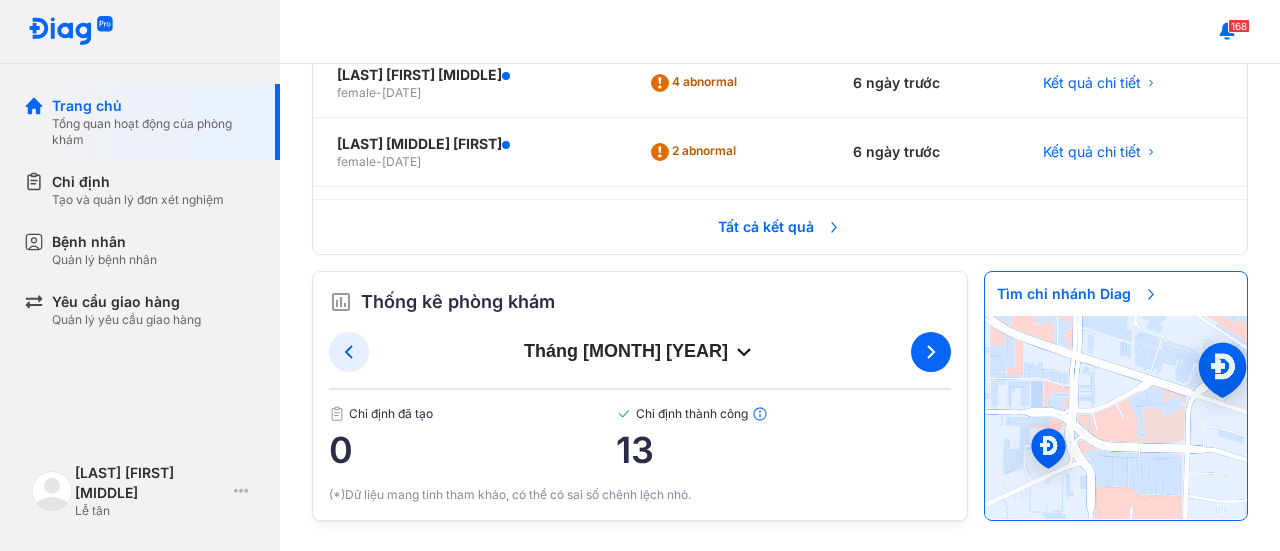 click at bounding box center (931, 352) 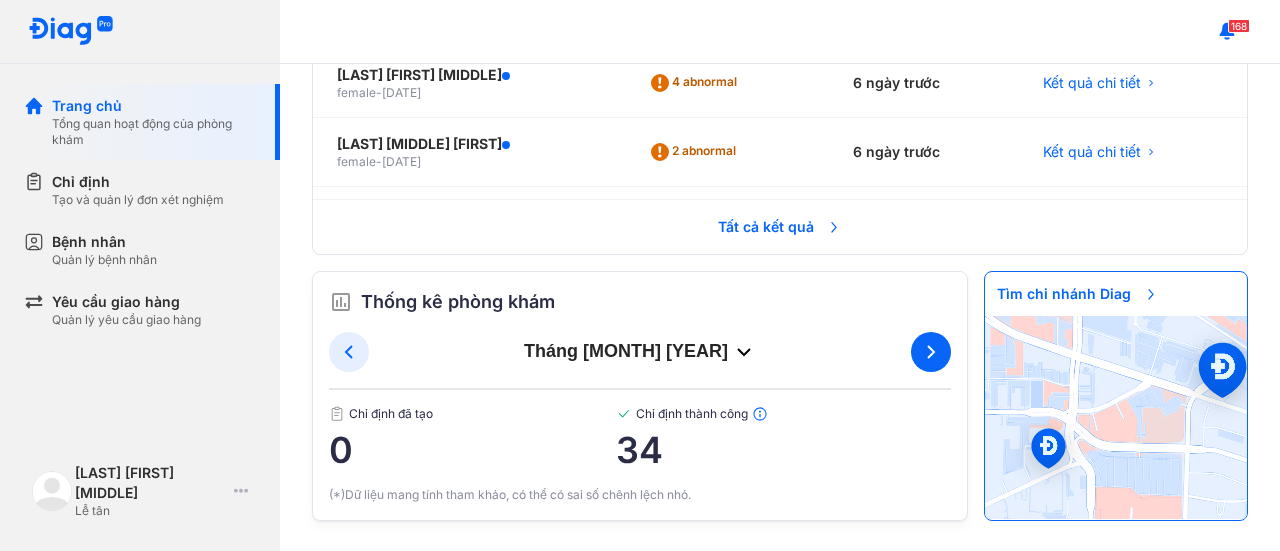 click at bounding box center [931, 352] 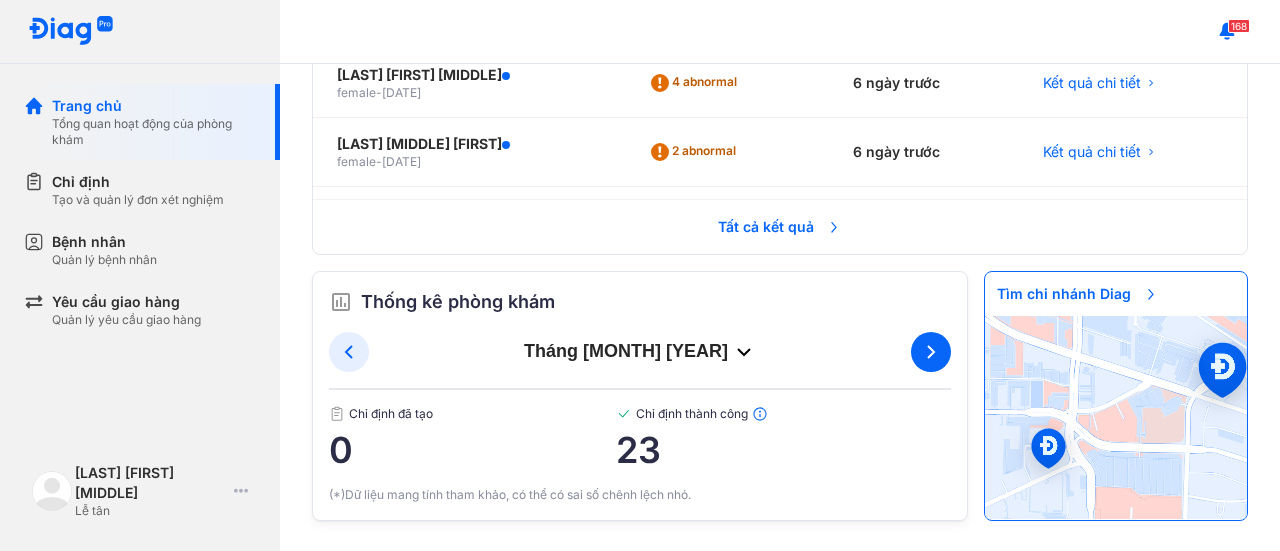 click at bounding box center (931, 352) 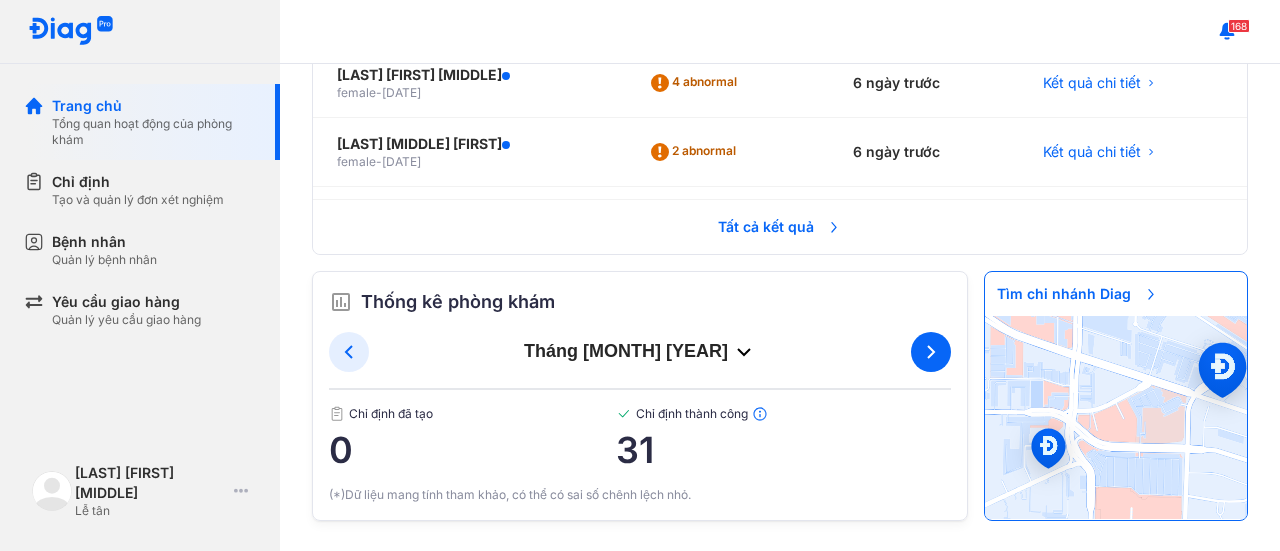 click at bounding box center (931, 352) 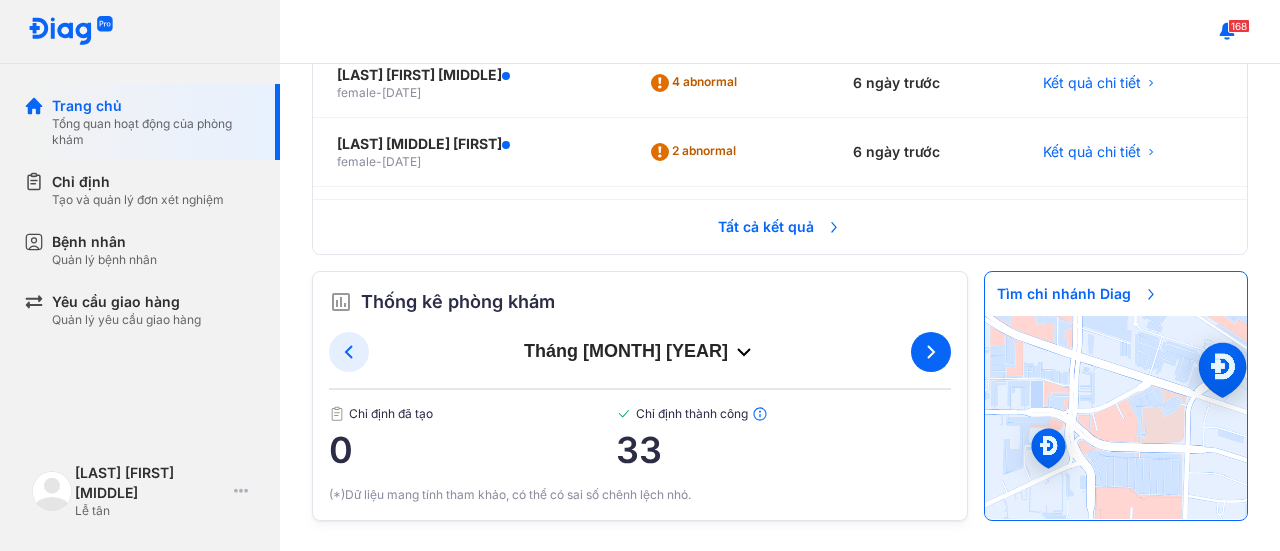 click at bounding box center [931, 352] 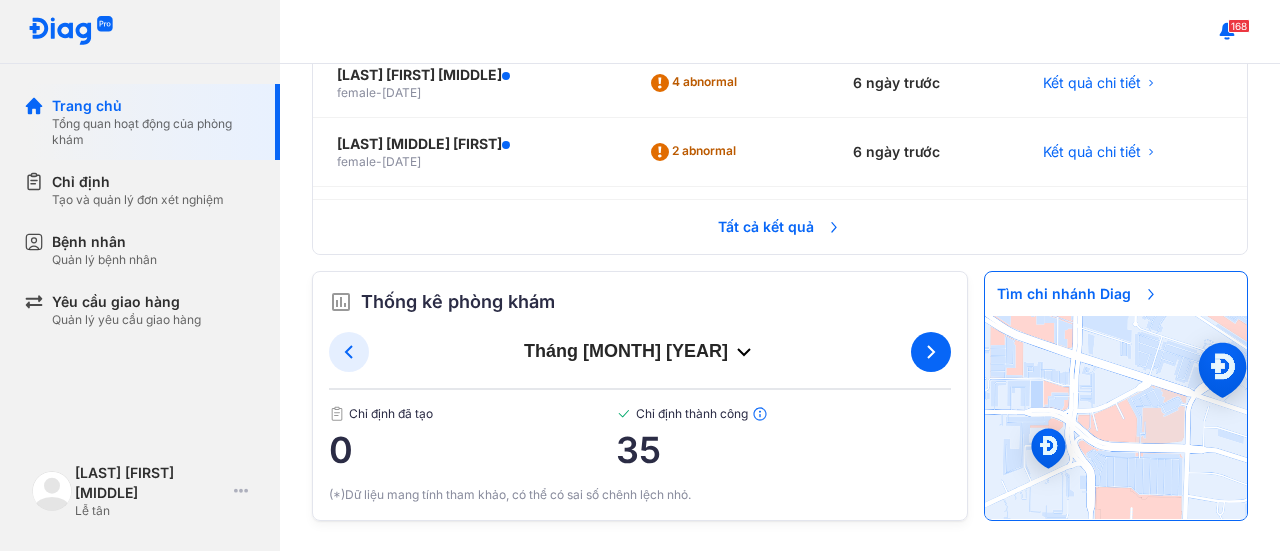 click at bounding box center [931, 352] 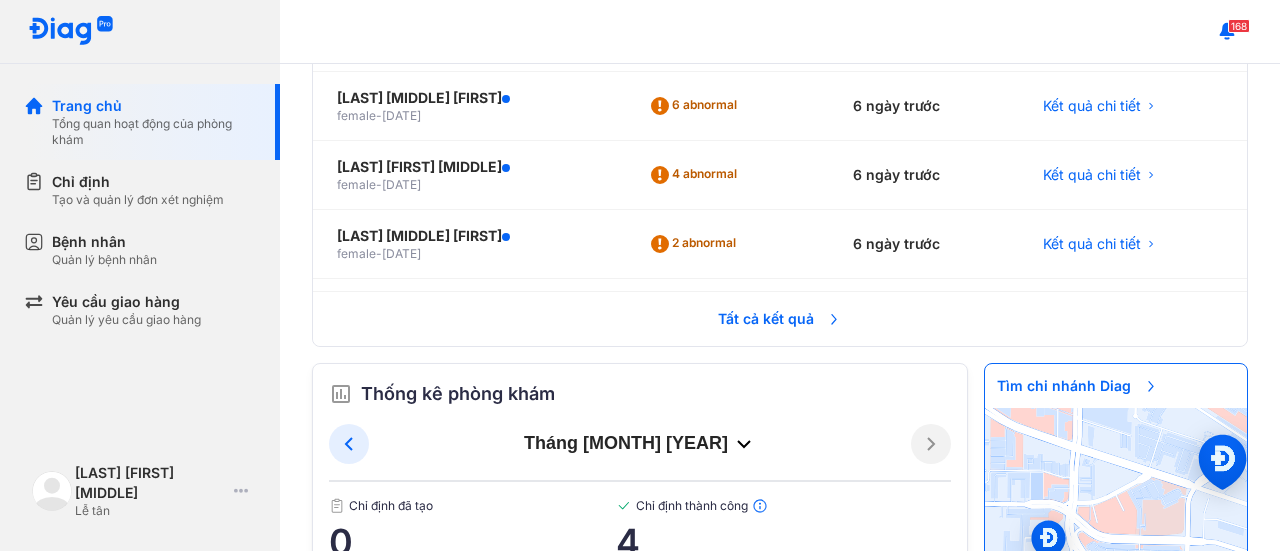 scroll, scrollTop: 126, scrollLeft: 0, axis: vertical 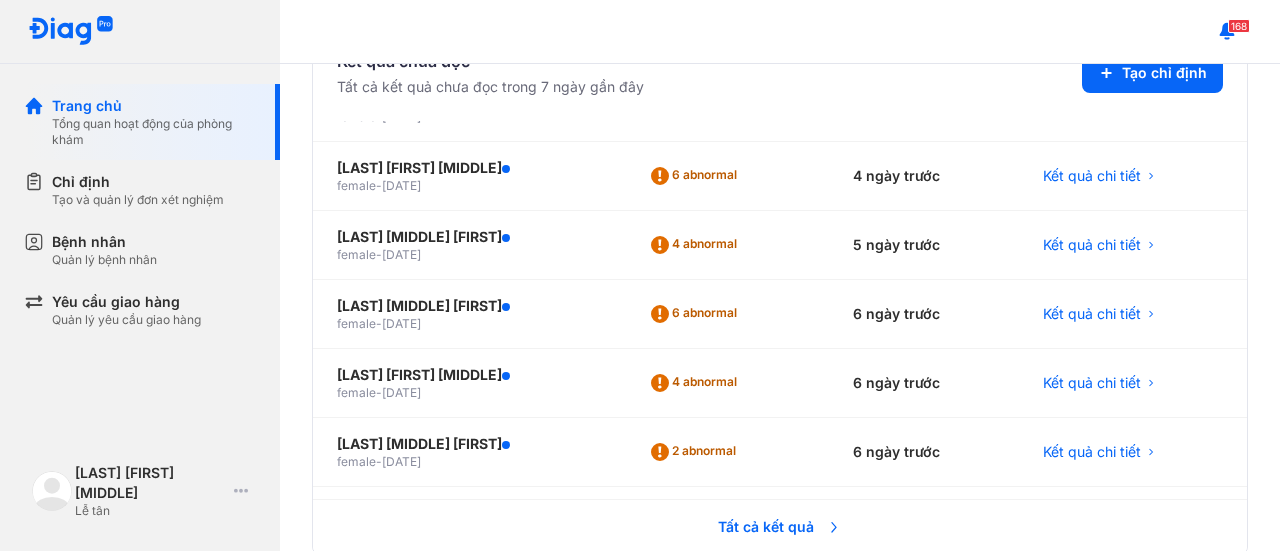click on "Trang chủ Tổng quan hoạt động của phòng khám Chỉ định Tạo và quản lý đơn xét nghiệm Bệnh nhân Quản lý bệnh nhân Yêu cầu giao hàng Quản lý yêu cầu giao hàng [LAST] [FIRST] [MIDDLE] Lễ tân Trang cá nhân Đổi ngôn ngữ English Đăng xuất" at bounding box center (140, 275) 